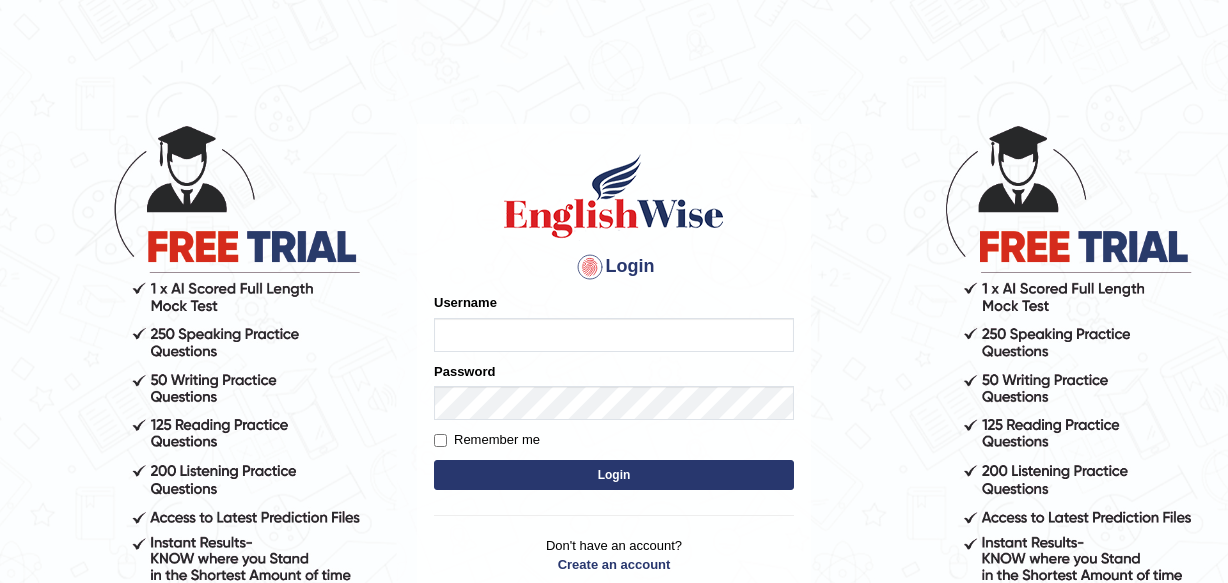 scroll, scrollTop: 0, scrollLeft: 0, axis: both 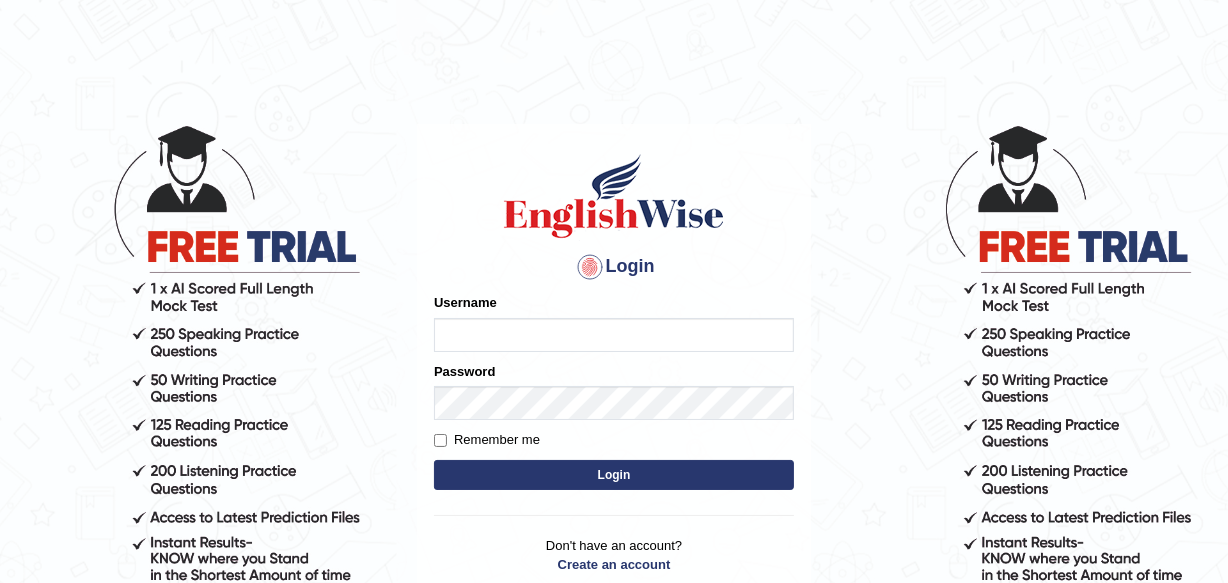 type on "abhi8867" 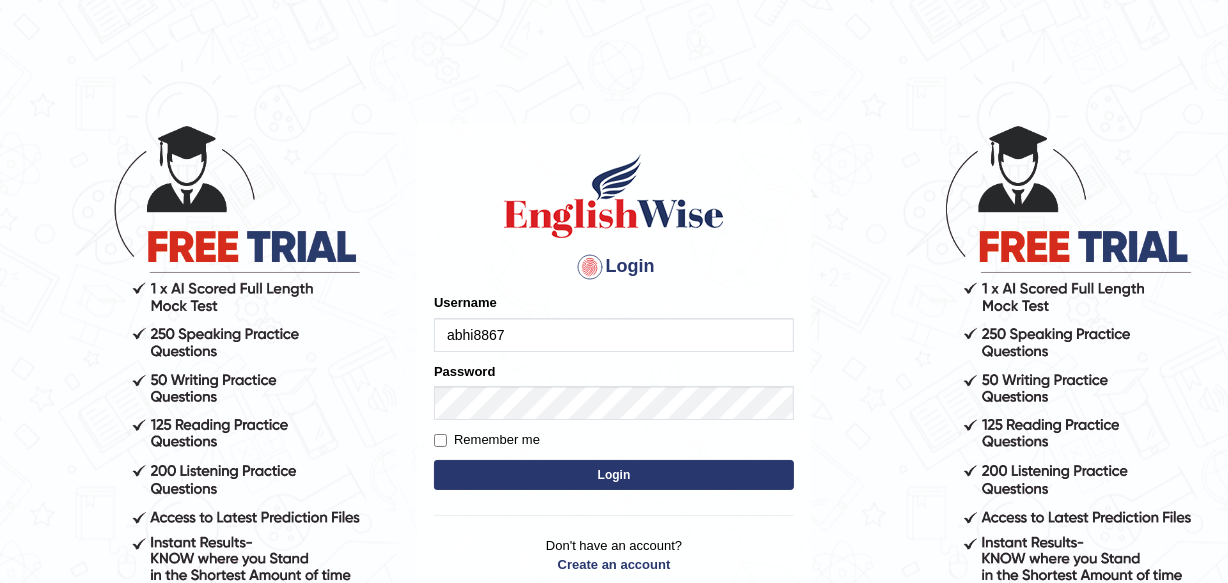 click on "Login" at bounding box center [614, 475] 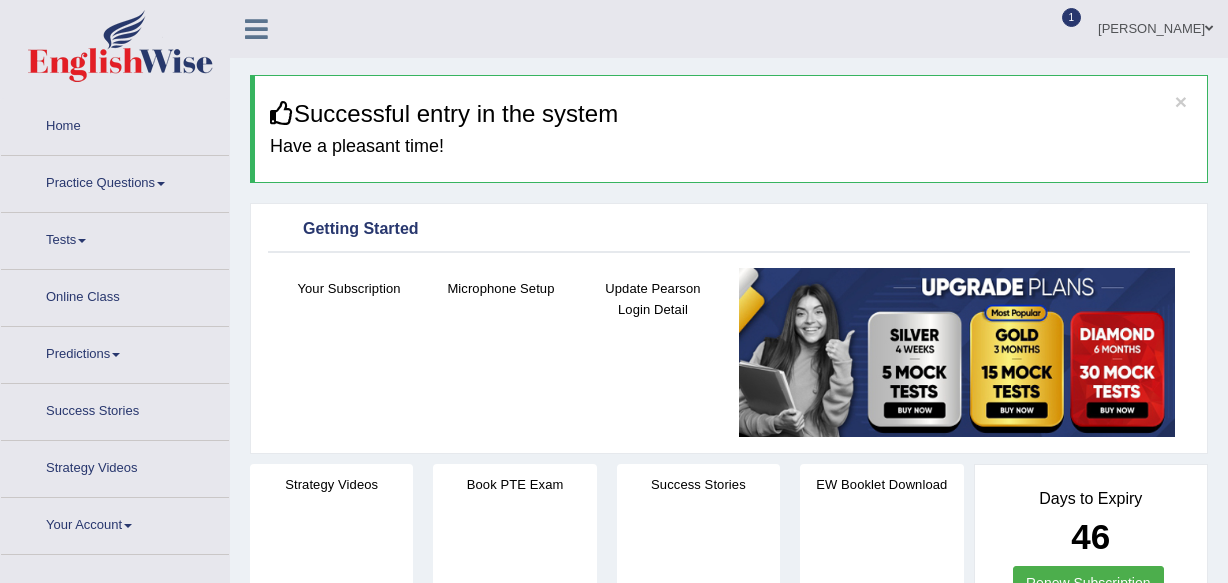 scroll, scrollTop: 0, scrollLeft: 0, axis: both 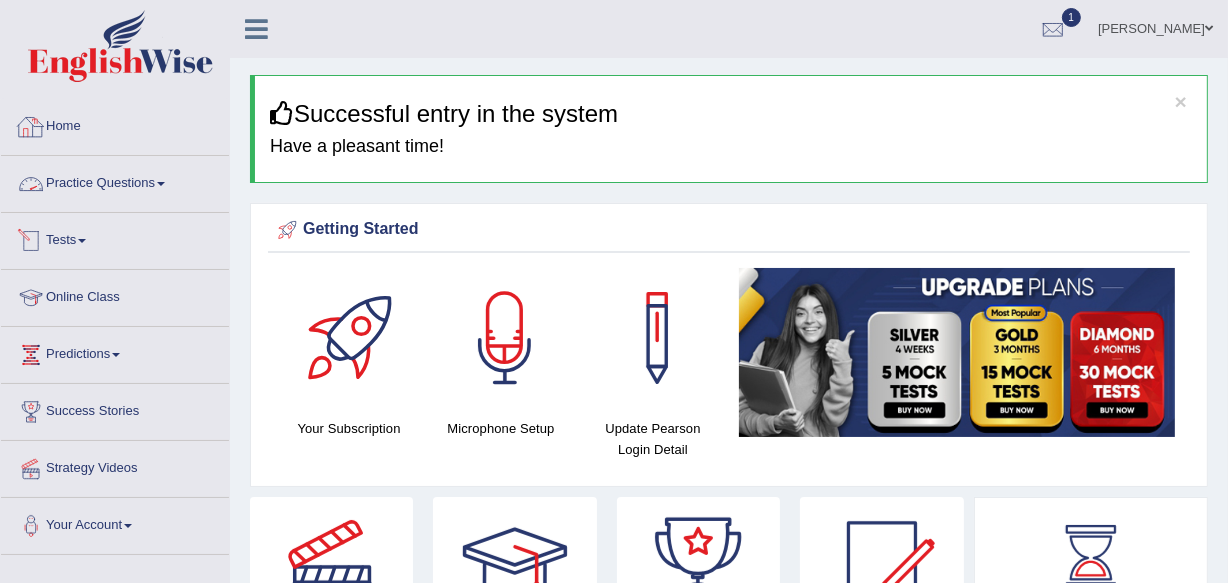 click on "Practice Questions" at bounding box center (115, 181) 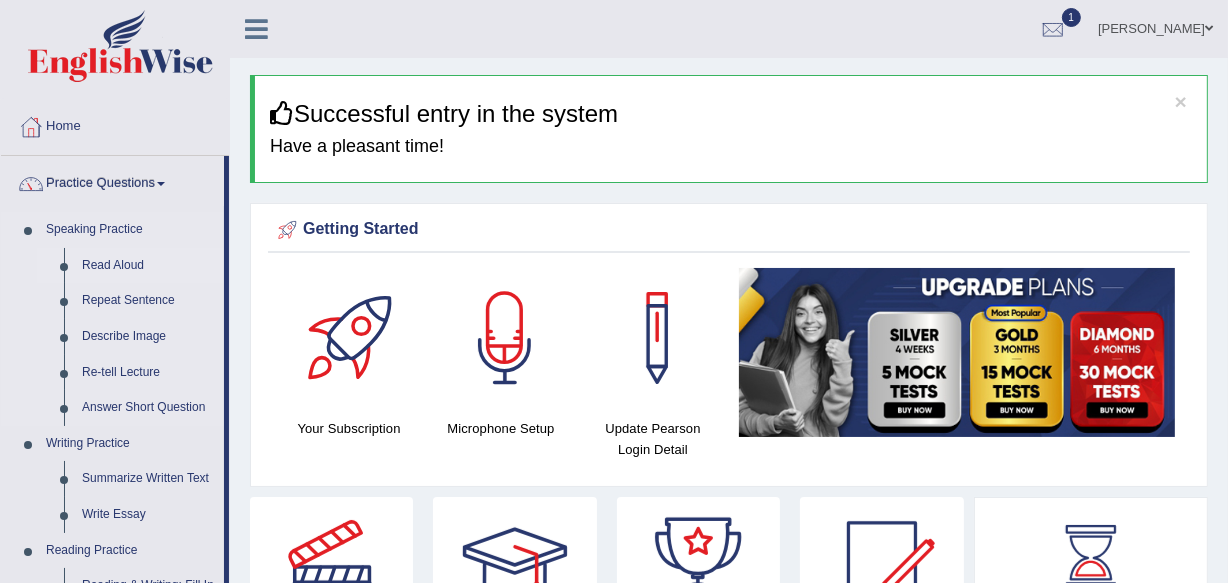 click on "Read Aloud" at bounding box center (148, 266) 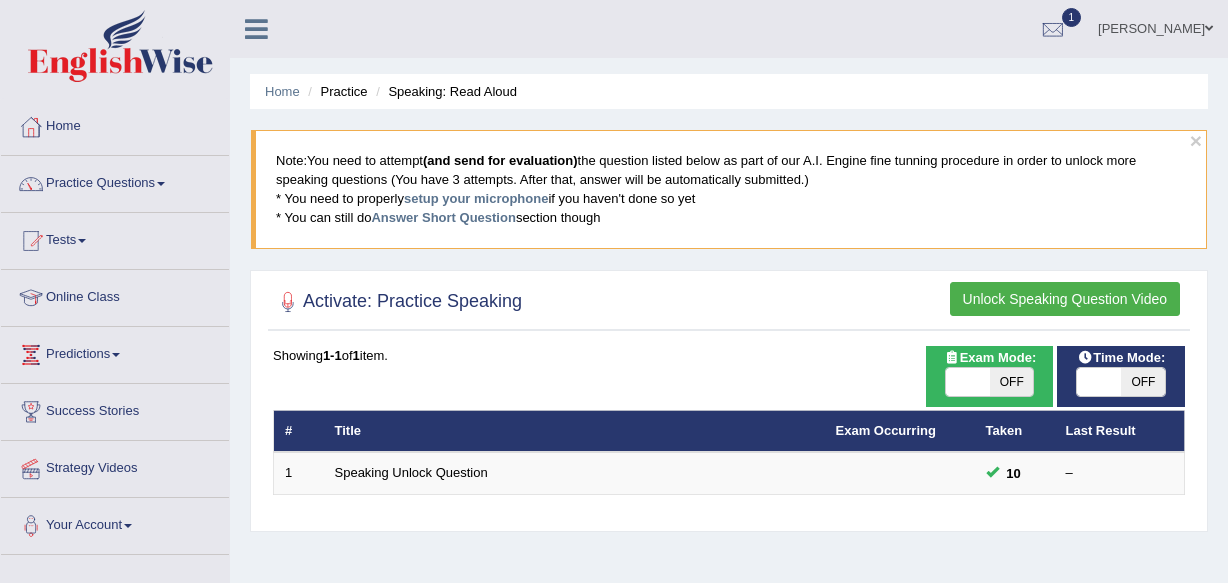 scroll, scrollTop: 0, scrollLeft: 0, axis: both 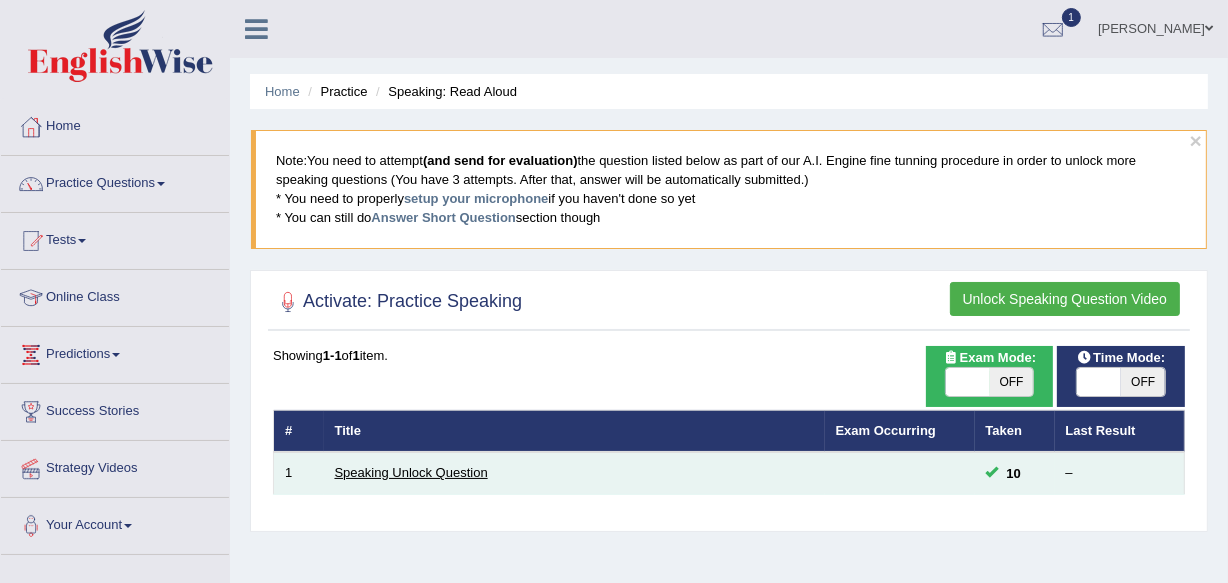 click on "Speaking Unlock Question" at bounding box center (411, 472) 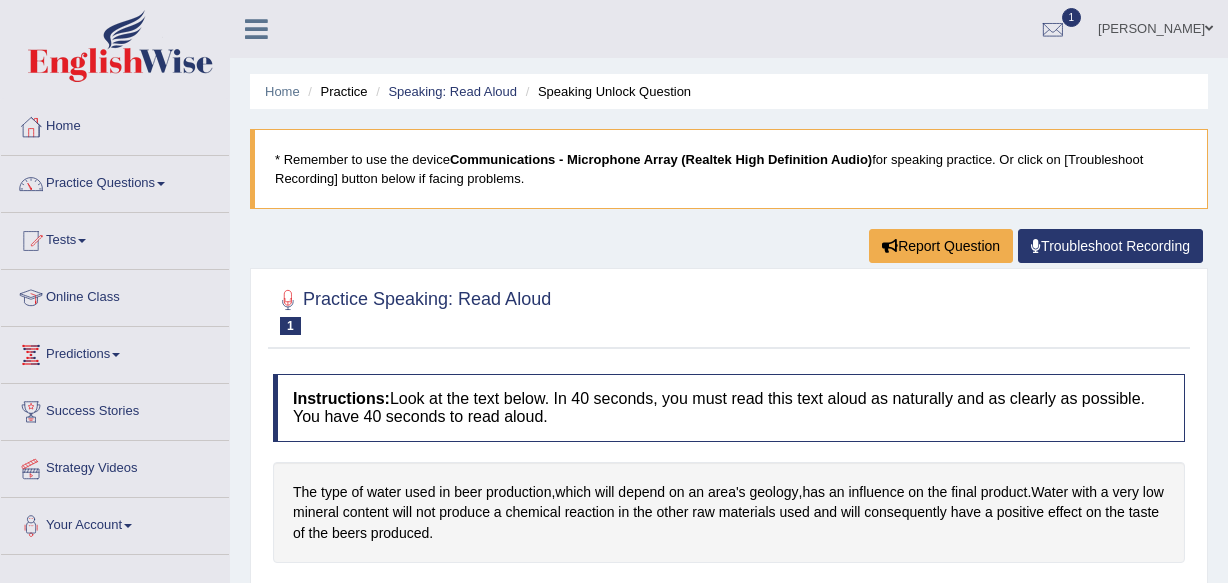 scroll, scrollTop: 0, scrollLeft: 0, axis: both 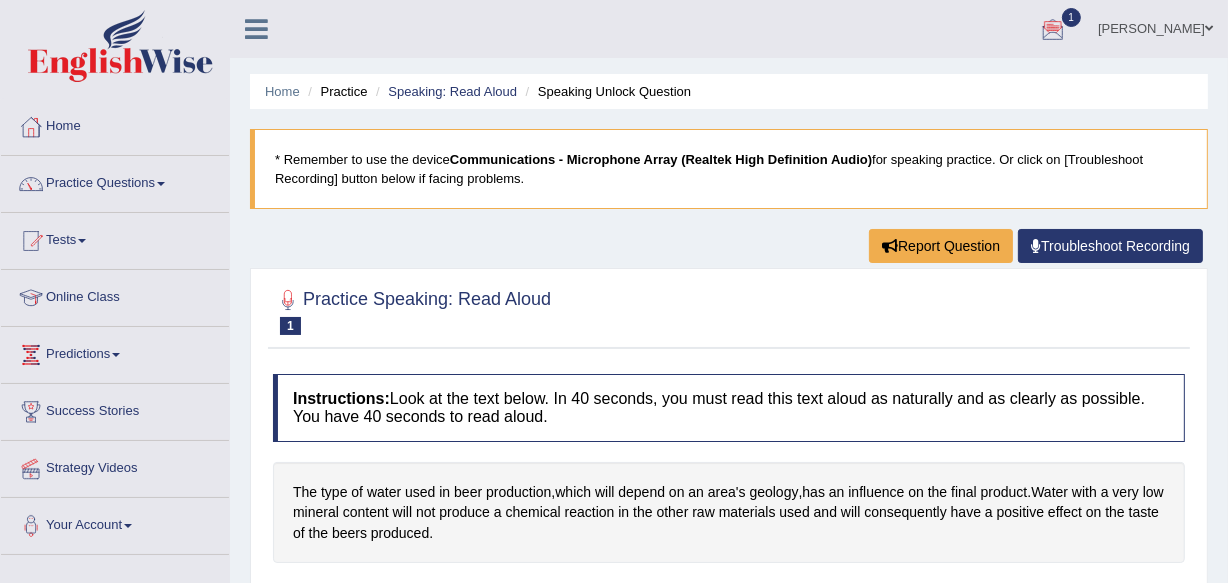 click at bounding box center (1053, 30) 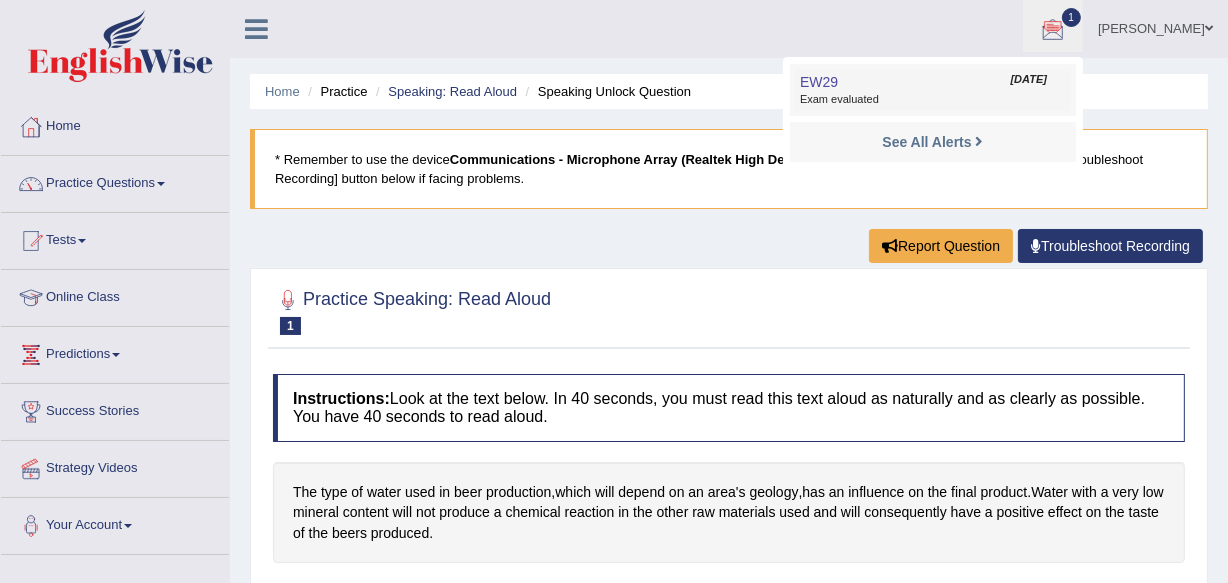 click on "Exam evaluated" at bounding box center (933, 100) 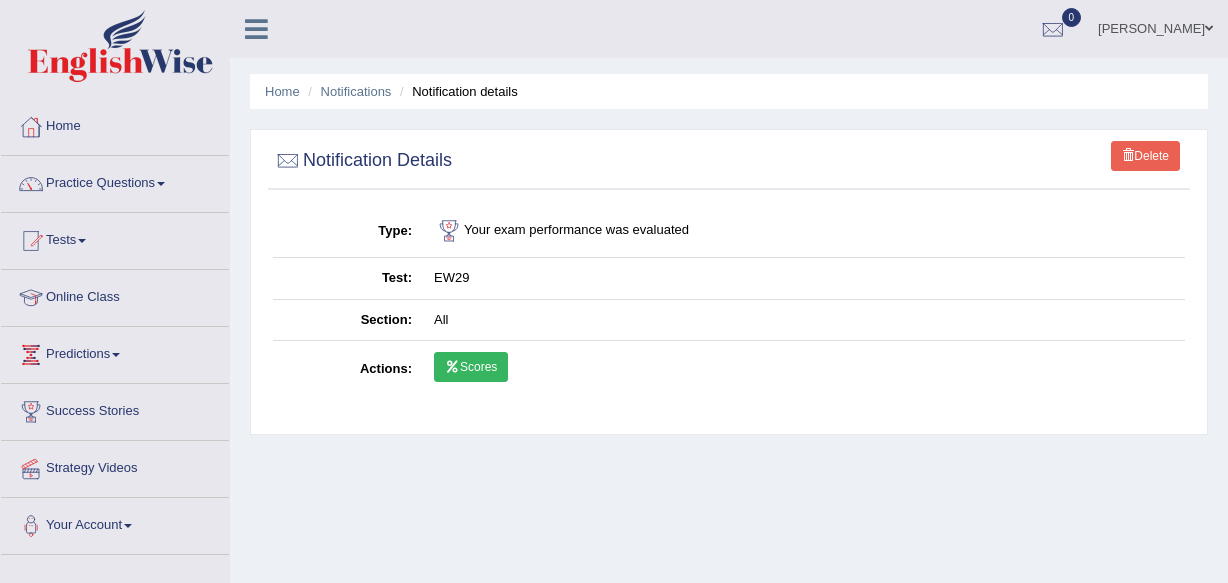 scroll, scrollTop: 0, scrollLeft: 0, axis: both 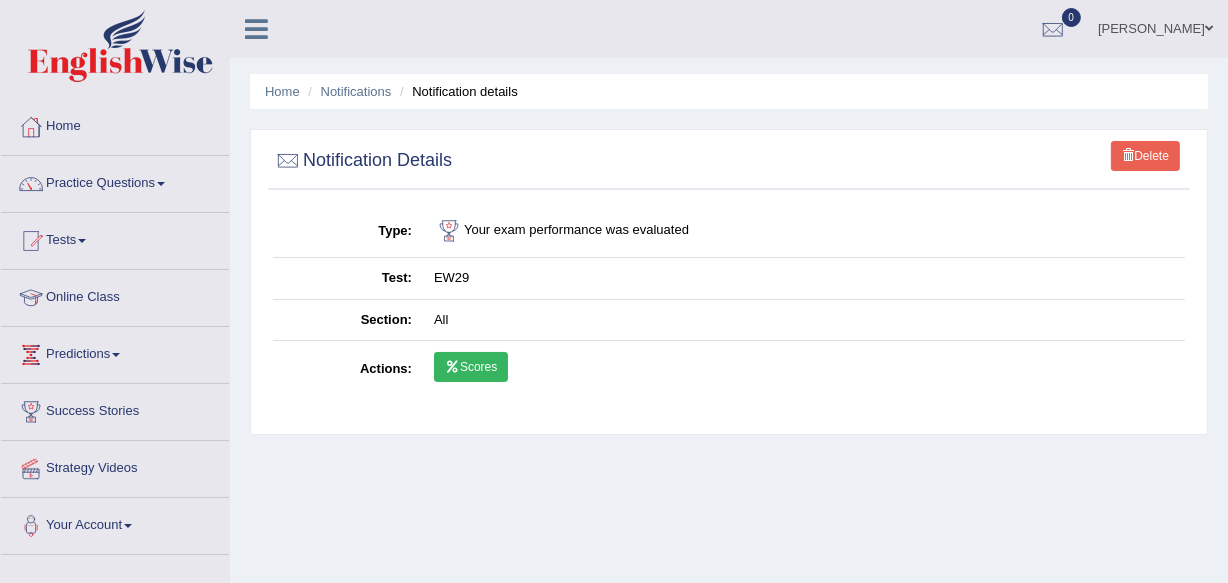 click on "Scores" at bounding box center (471, 367) 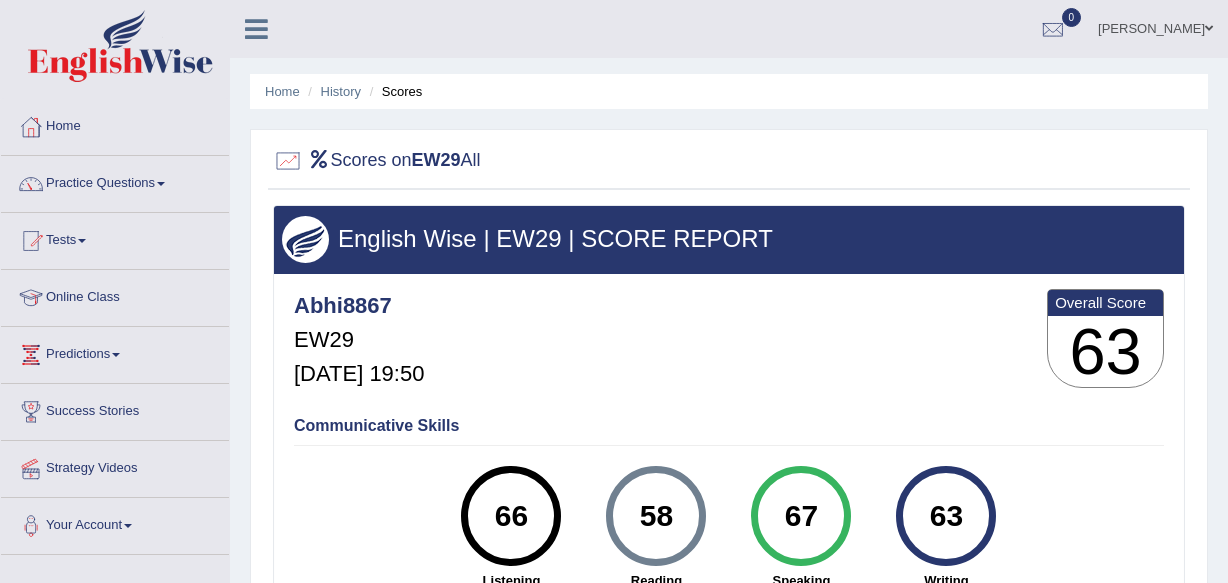 scroll, scrollTop: 0, scrollLeft: 0, axis: both 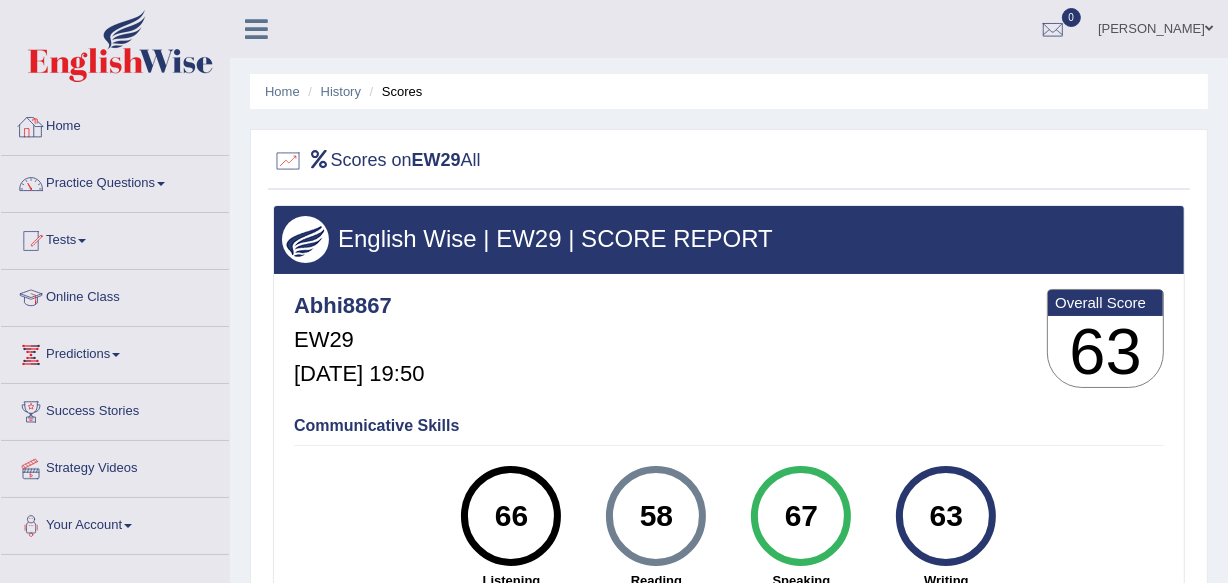 click on "Home" at bounding box center [115, 124] 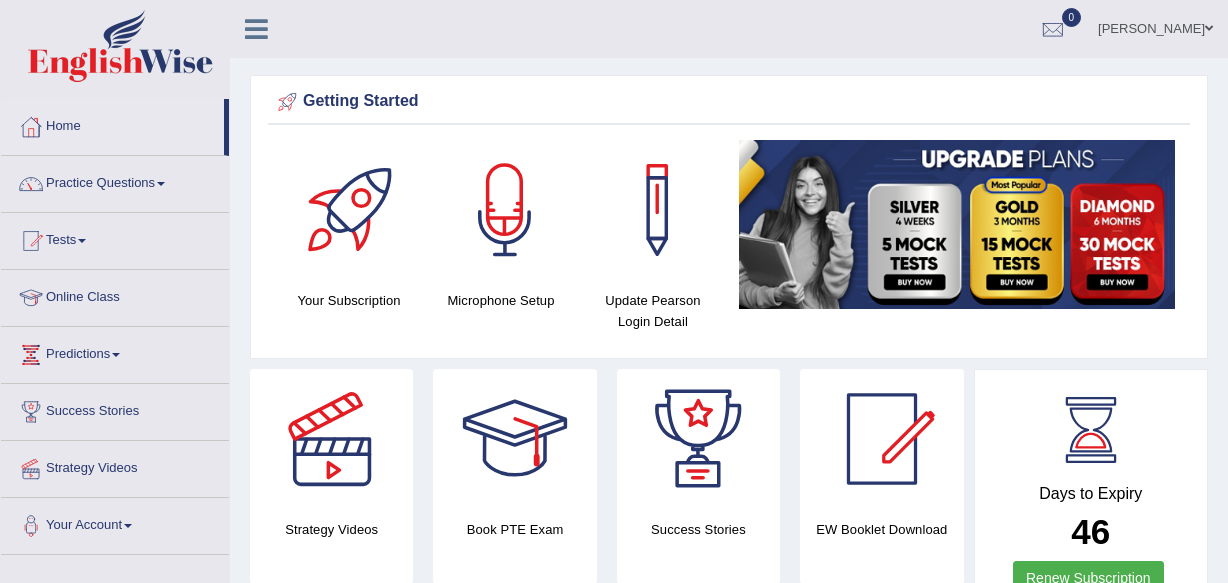 scroll, scrollTop: 0, scrollLeft: 0, axis: both 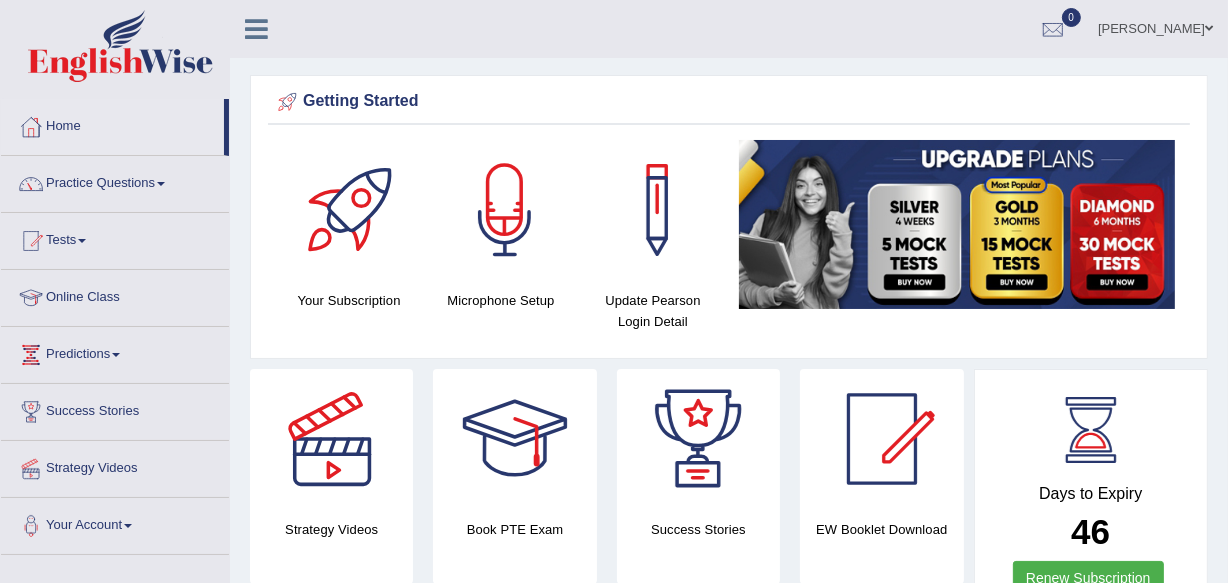 click at bounding box center [1209, 28] 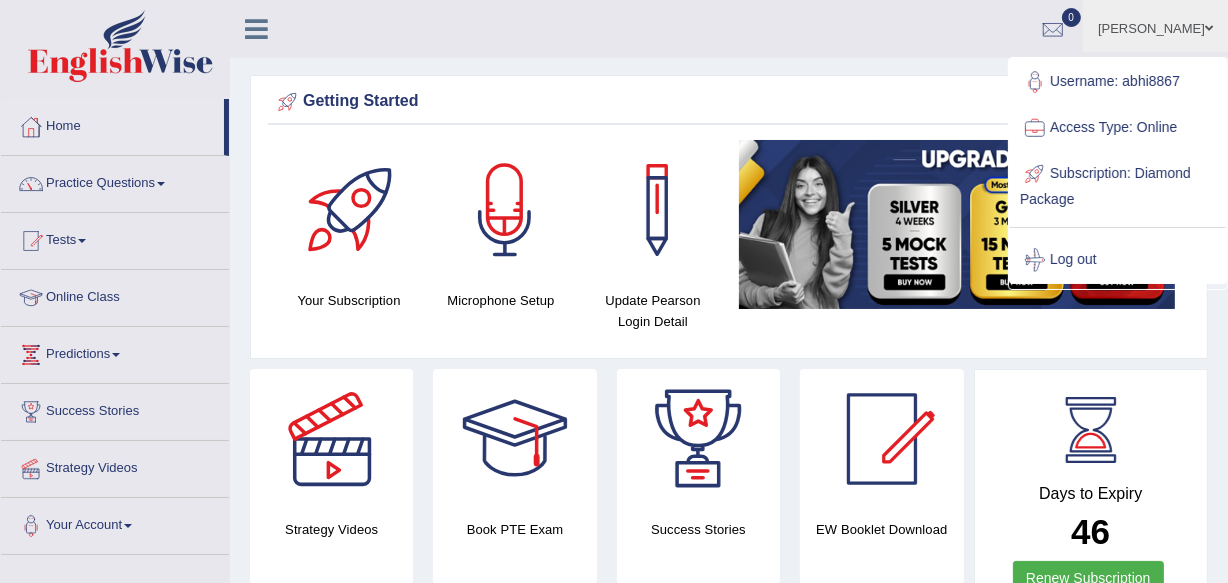 click on "Getting Started" at bounding box center (729, 102) 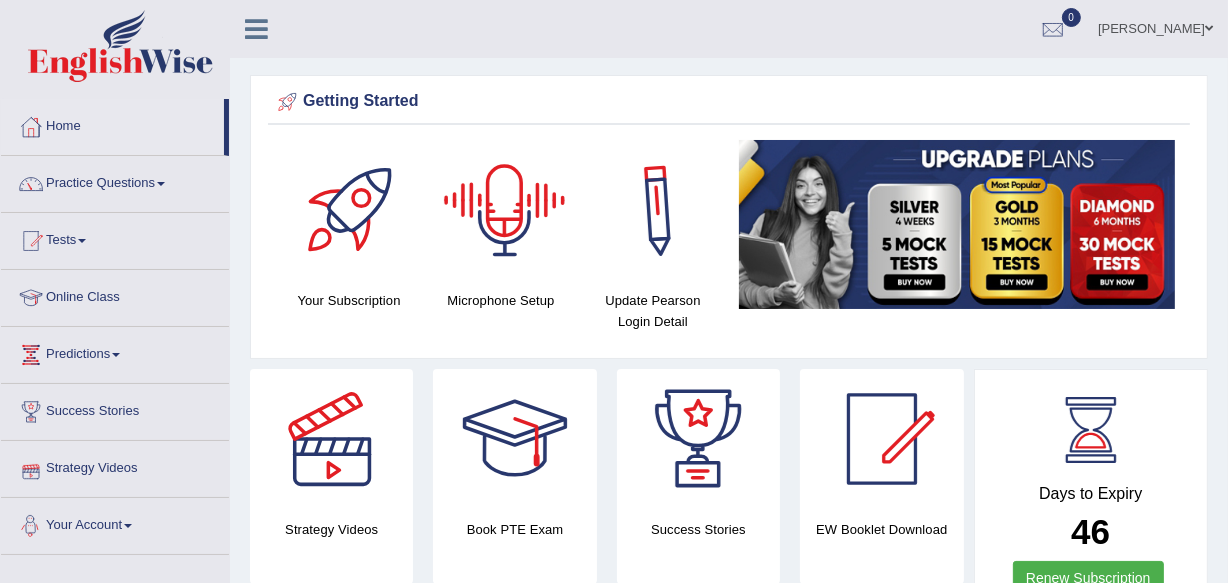 click on "Your Account" at bounding box center [115, 523] 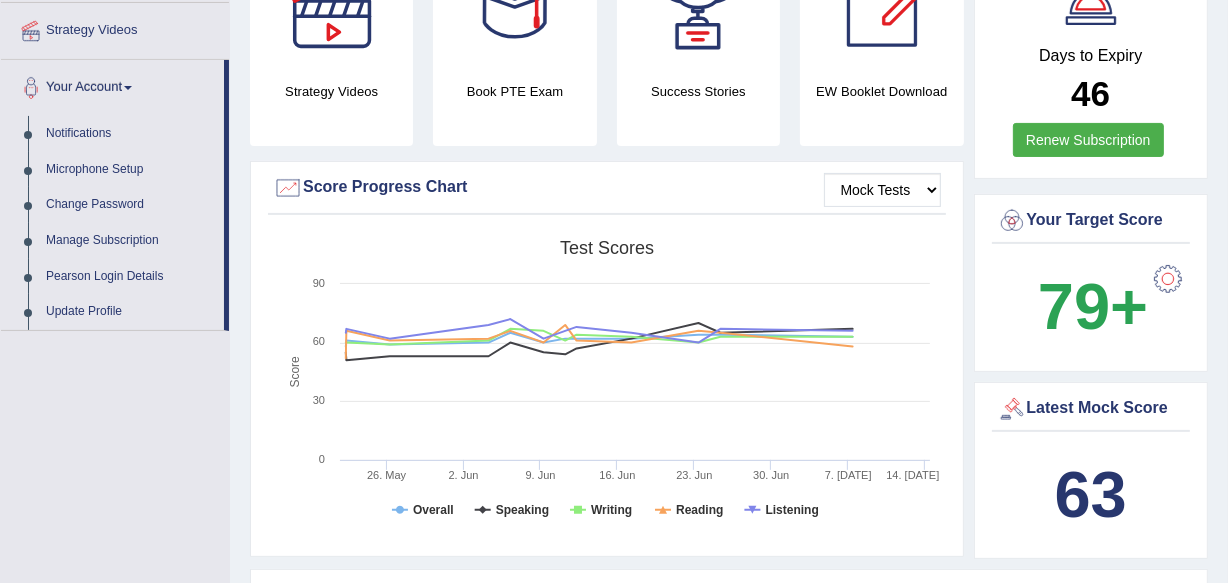 scroll, scrollTop: 511, scrollLeft: 0, axis: vertical 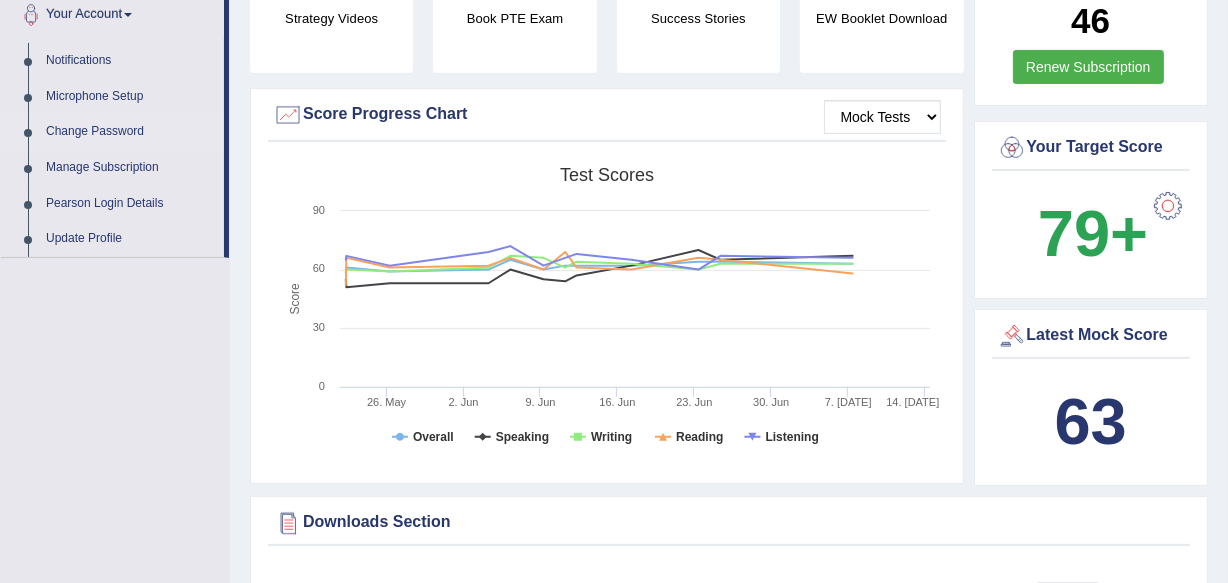 click on "Change Password" at bounding box center (130, 132) 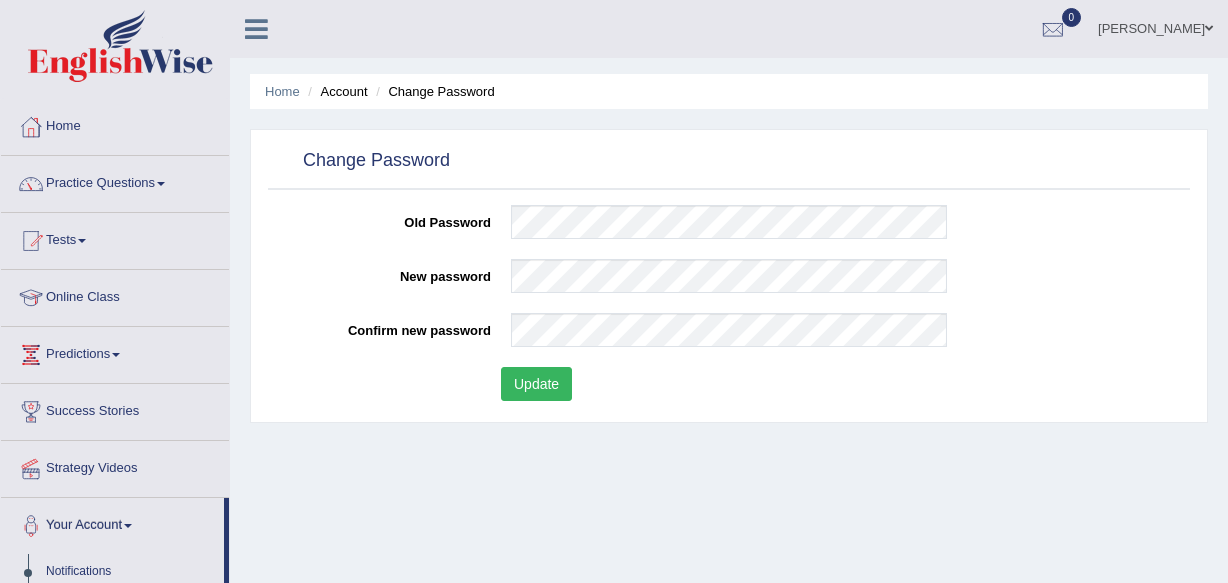scroll, scrollTop: 0, scrollLeft: 0, axis: both 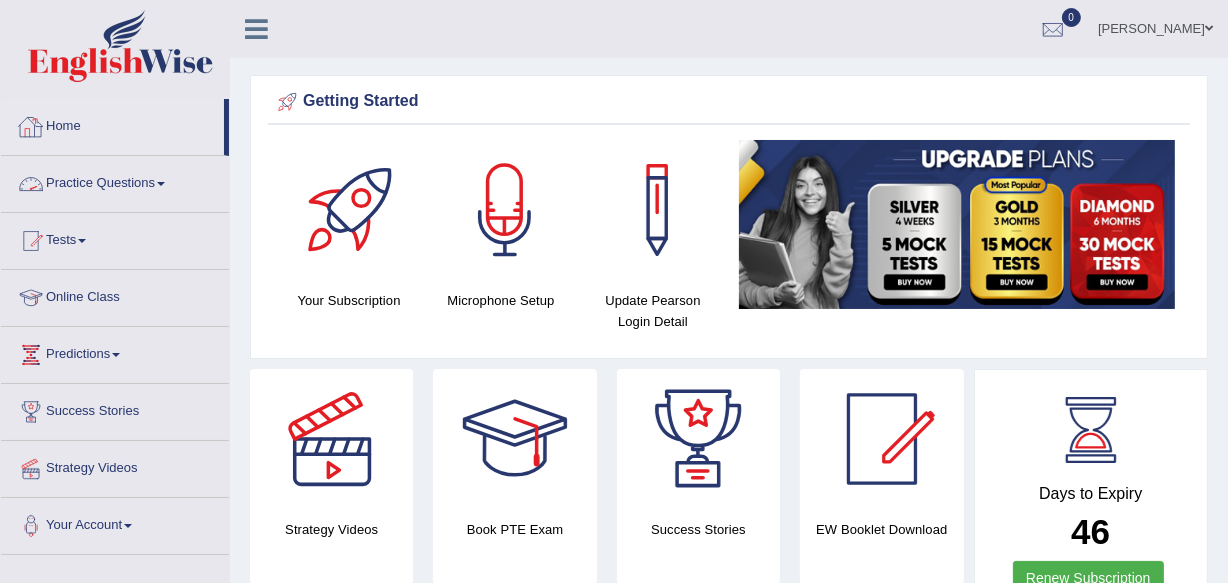click on "Practice Questions" at bounding box center (115, 181) 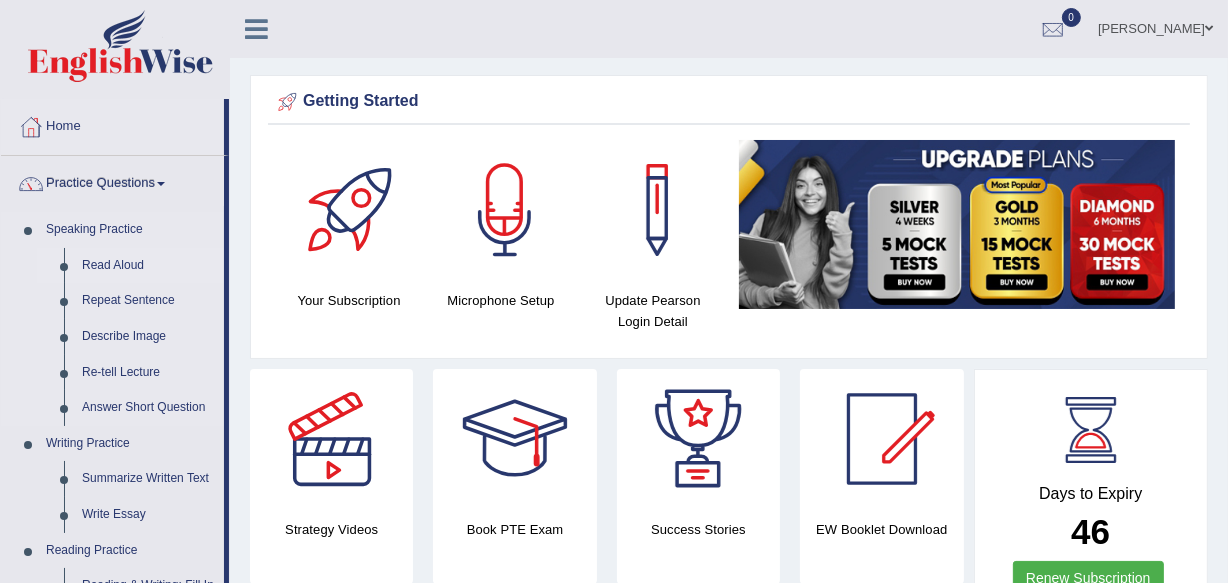 click on "Read Aloud" at bounding box center [148, 266] 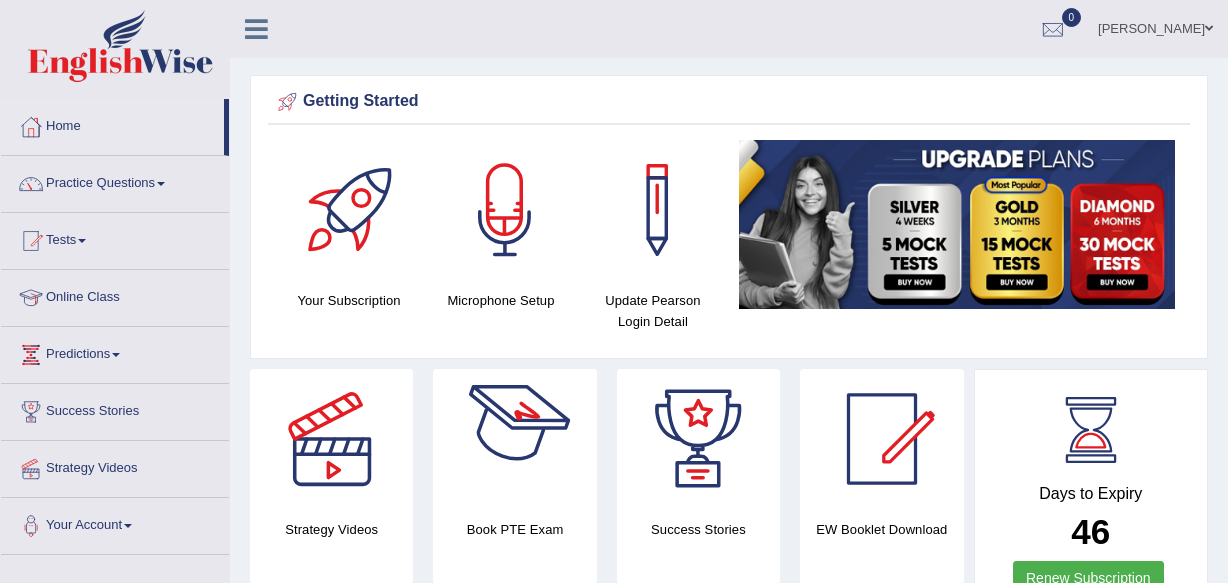 scroll, scrollTop: 0, scrollLeft: 0, axis: both 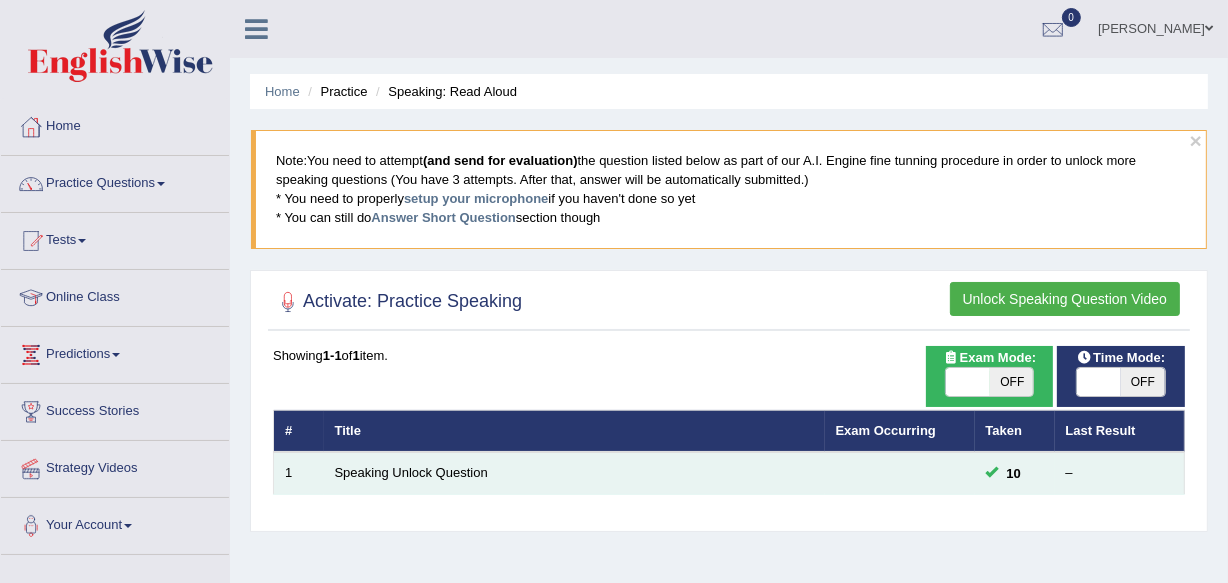 click on "Speaking Unlock Question" at bounding box center (574, 473) 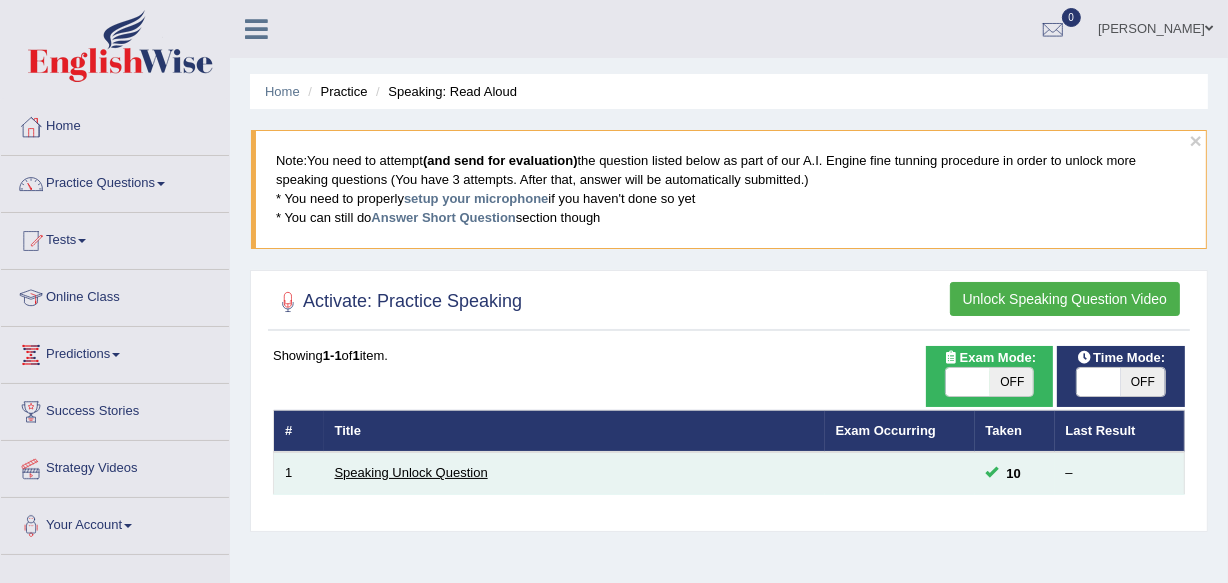 click on "Speaking Unlock Question" at bounding box center [411, 472] 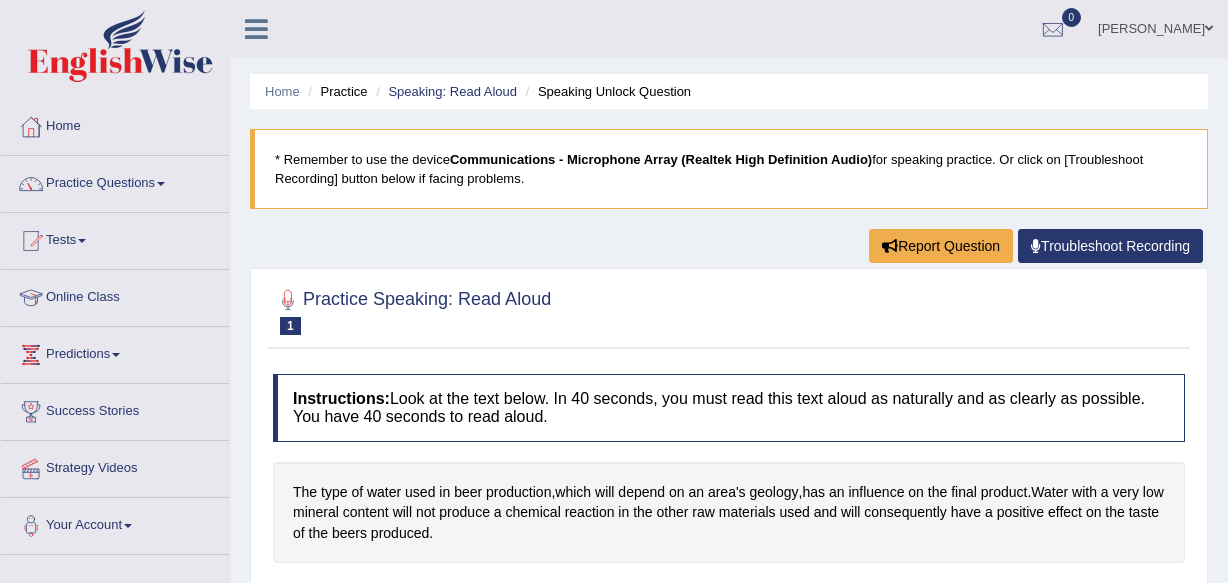 scroll, scrollTop: 0, scrollLeft: 0, axis: both 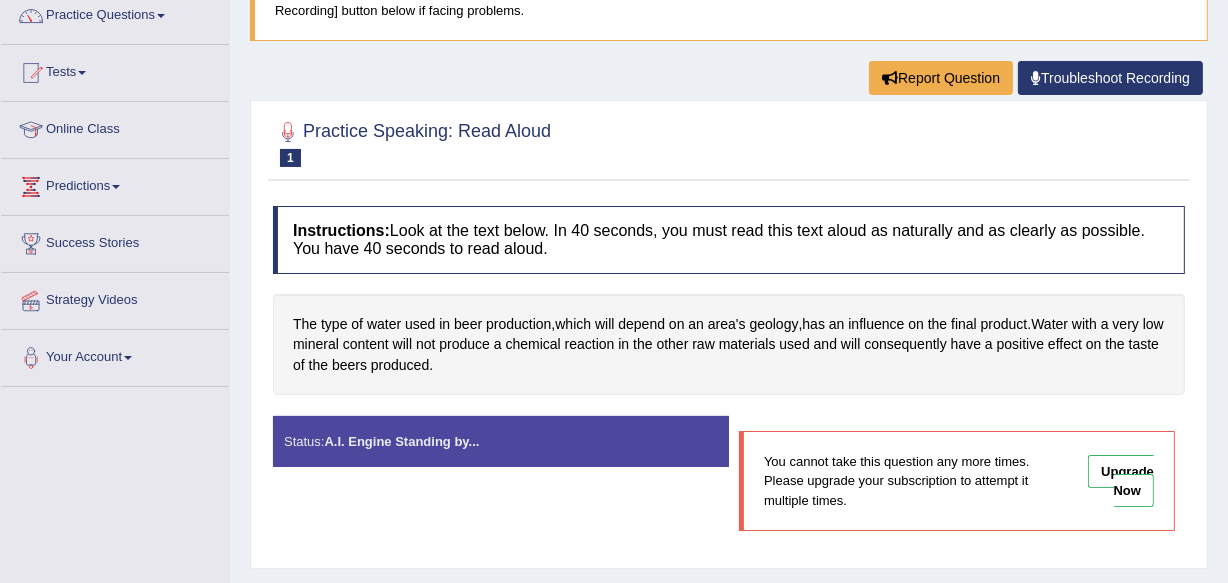 click on "Upgrade Now" at bounding box center (1121, 481) 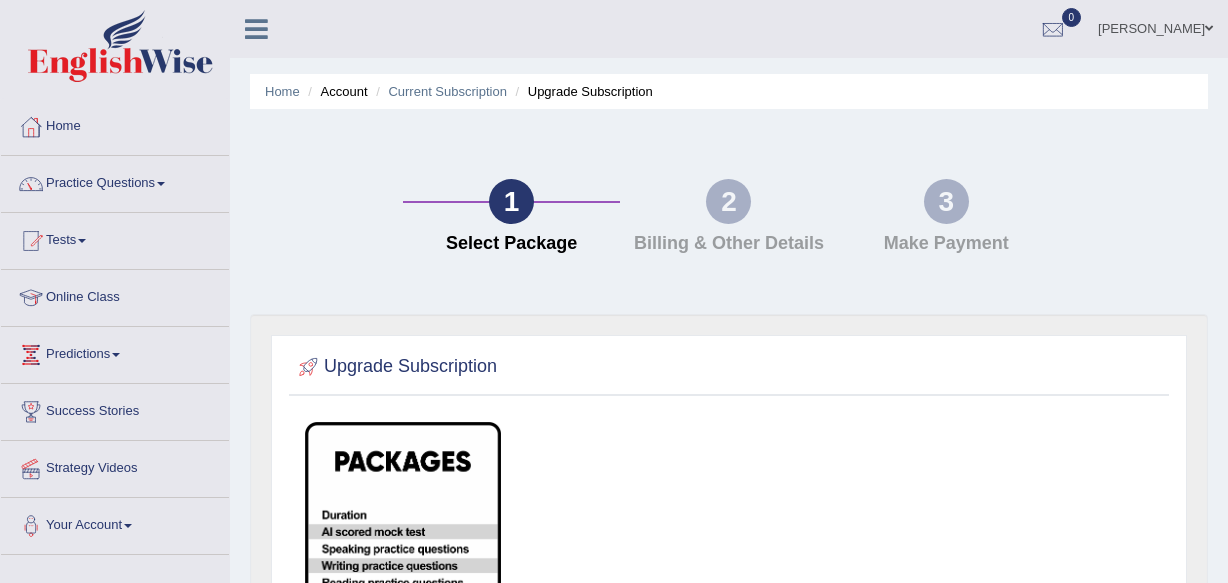 scroll, scrollTop: 0, scrollLeft: 0, axis: both 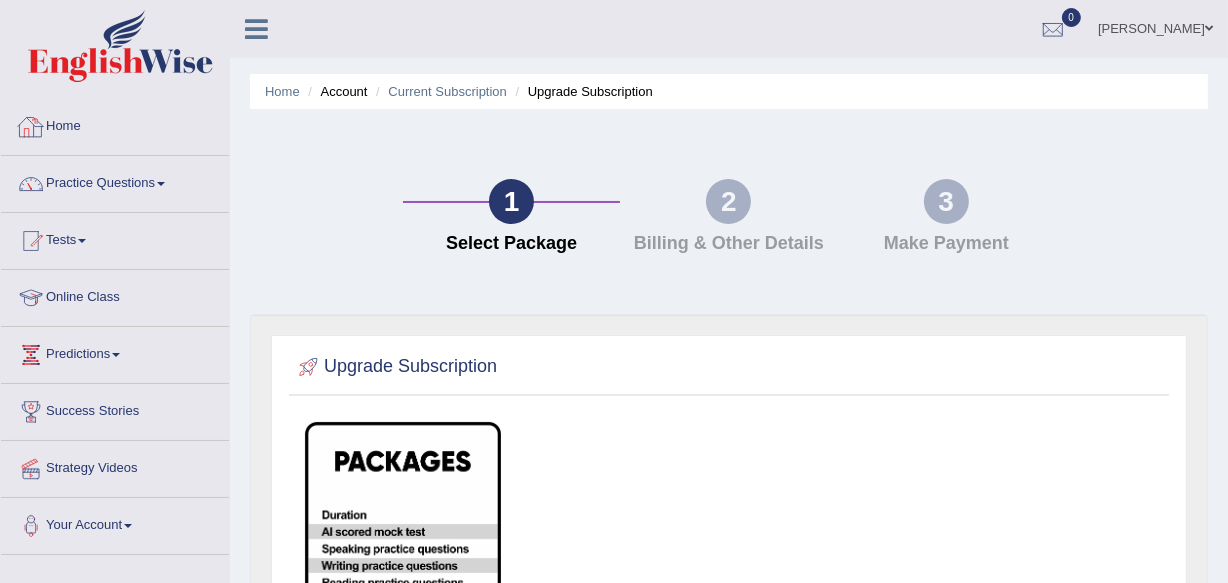 click on "Home" at bounding box center [115, 124] 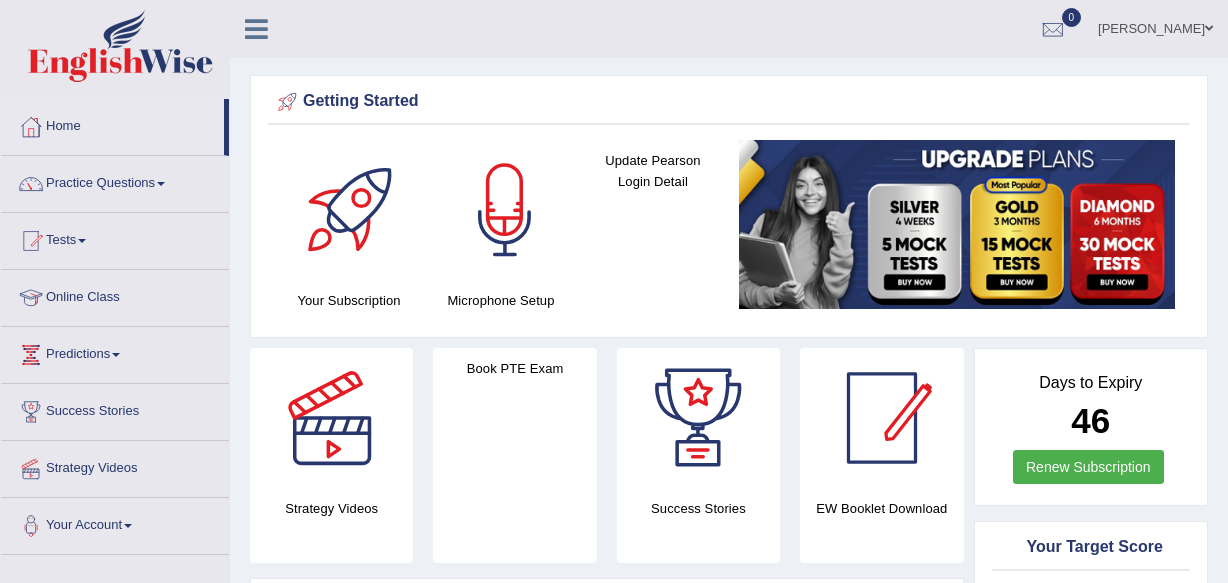scroll, scrollTop: 0, scrollLeft: 0, axis: both 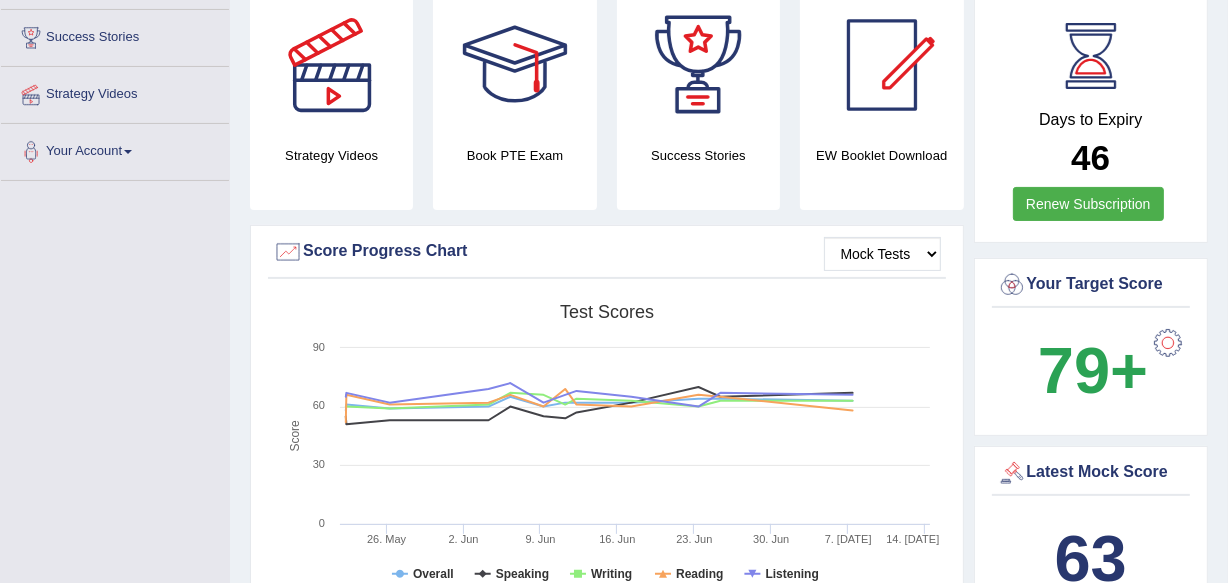 click on "Renew Subscription" at bounding box center (1088, 204) 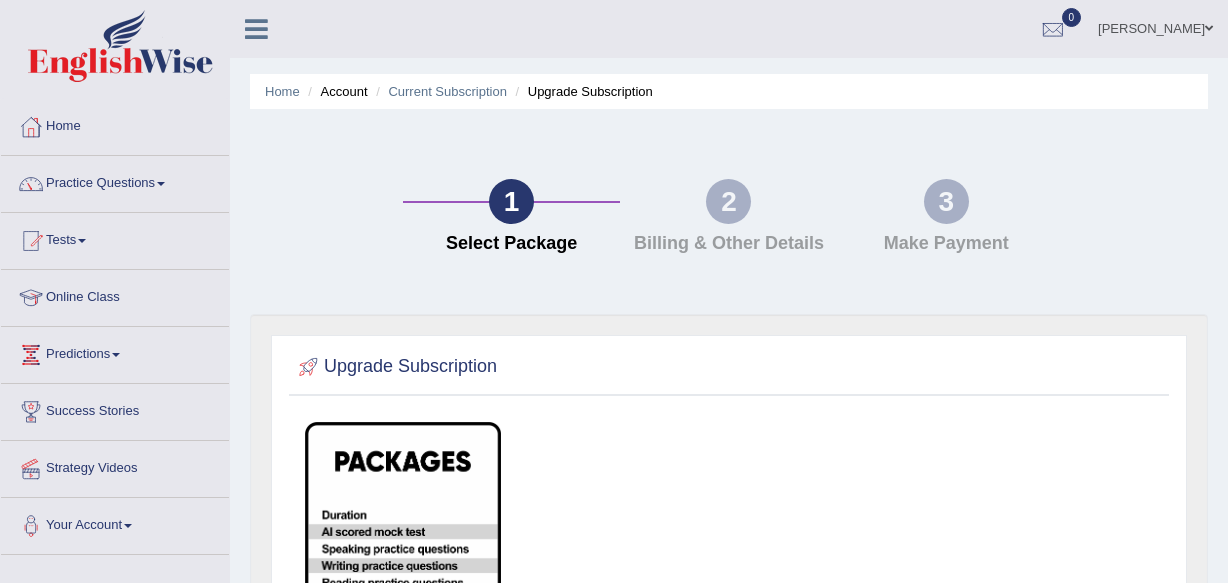 scroll, scrollTop: 0, scrollLeft: 0, axis: both 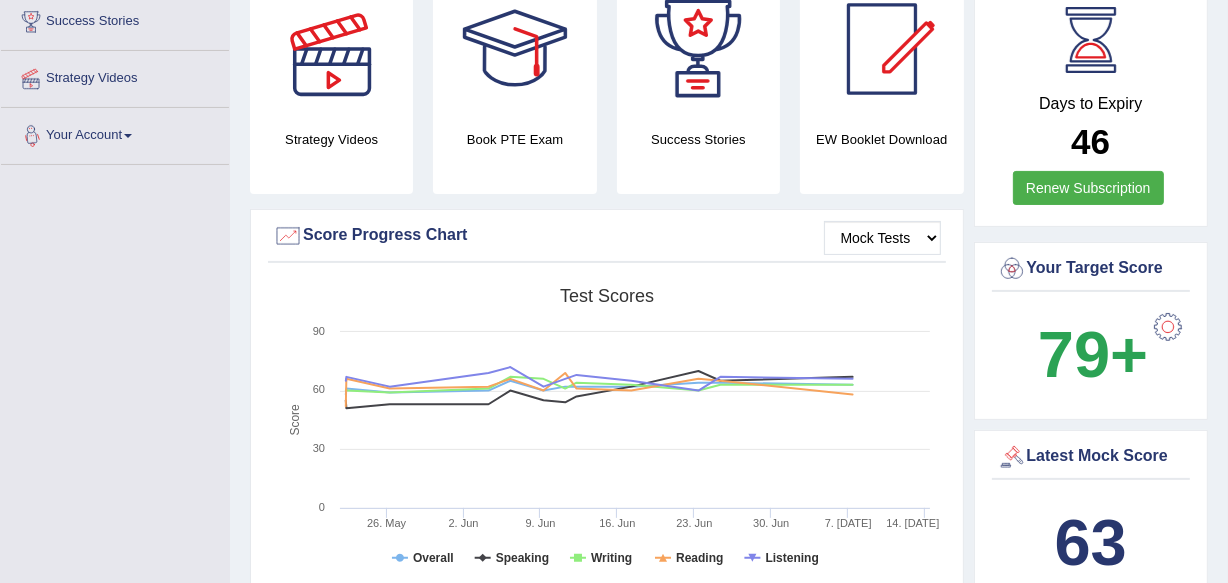 click on "Your Account" at bounding box center (115, 133) 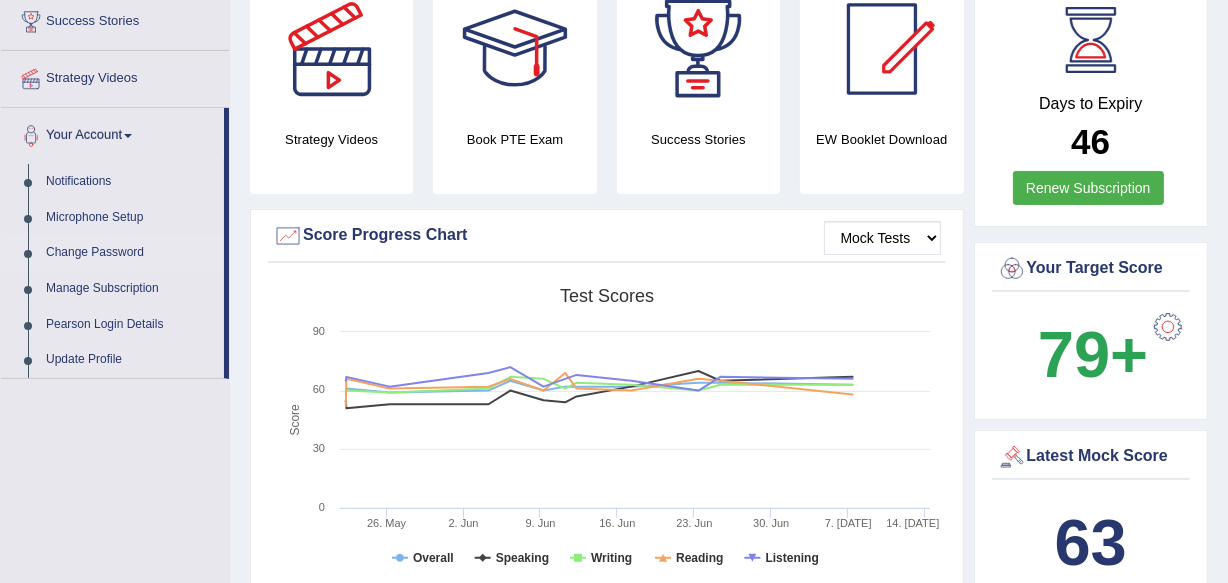 click on "Change Password" at bounding box center [130, 253] 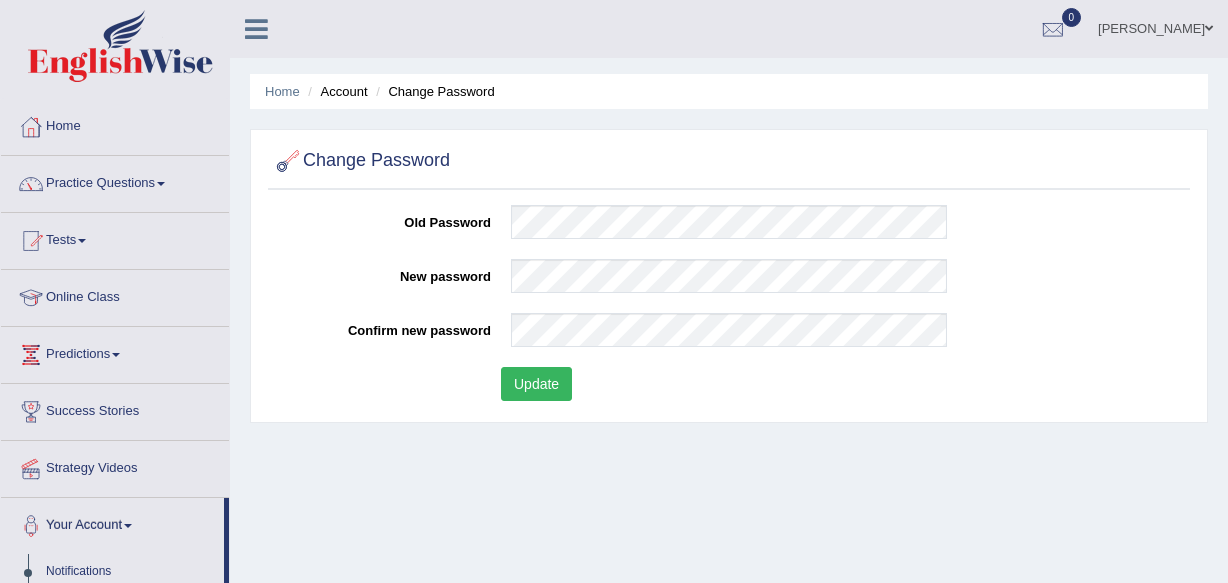 scroll, scrollTop: 0, scrollLeft: 0, axis: both 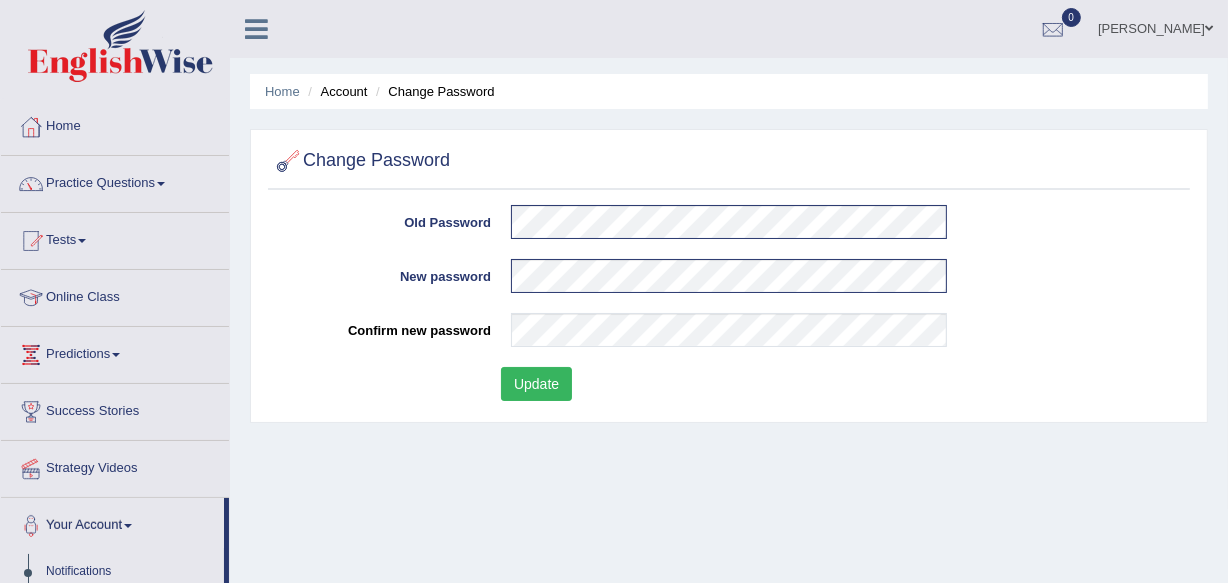 click on "Update" at bounding box center (536, 384) 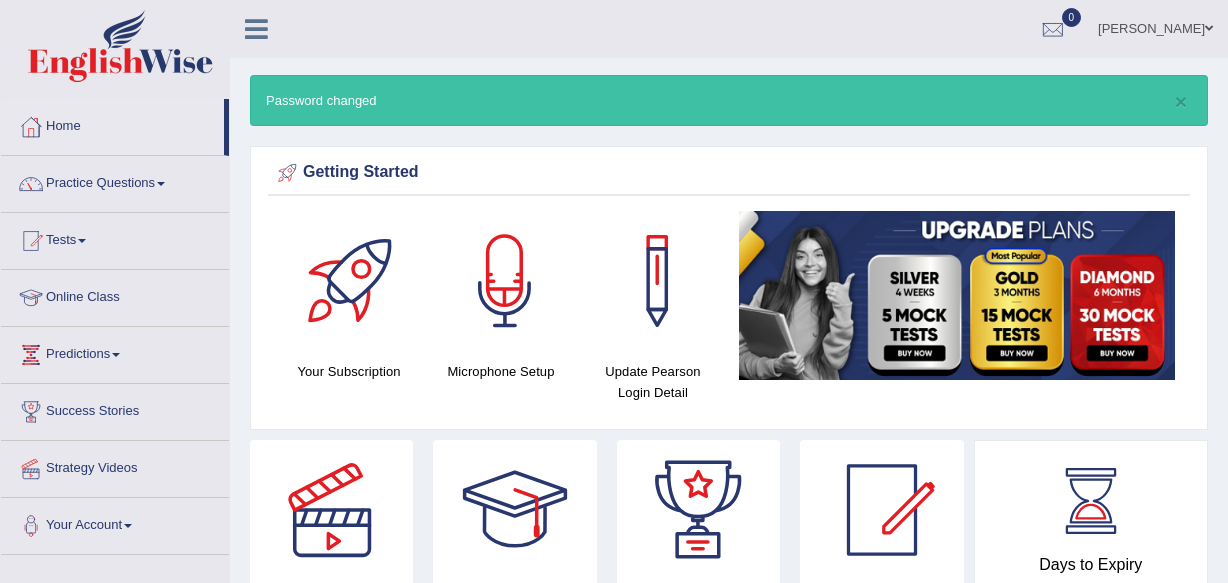 scroll, scrollTop: 0, scrollLeft: 0, axis: both 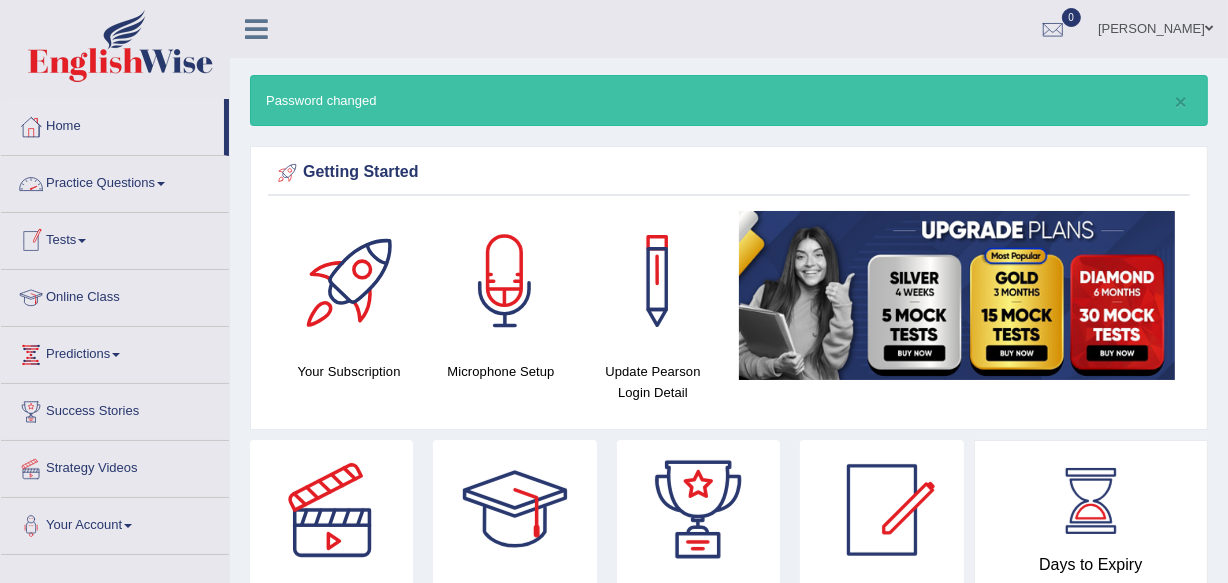 click on "Practice Questions" at bounding box center (115, 181) 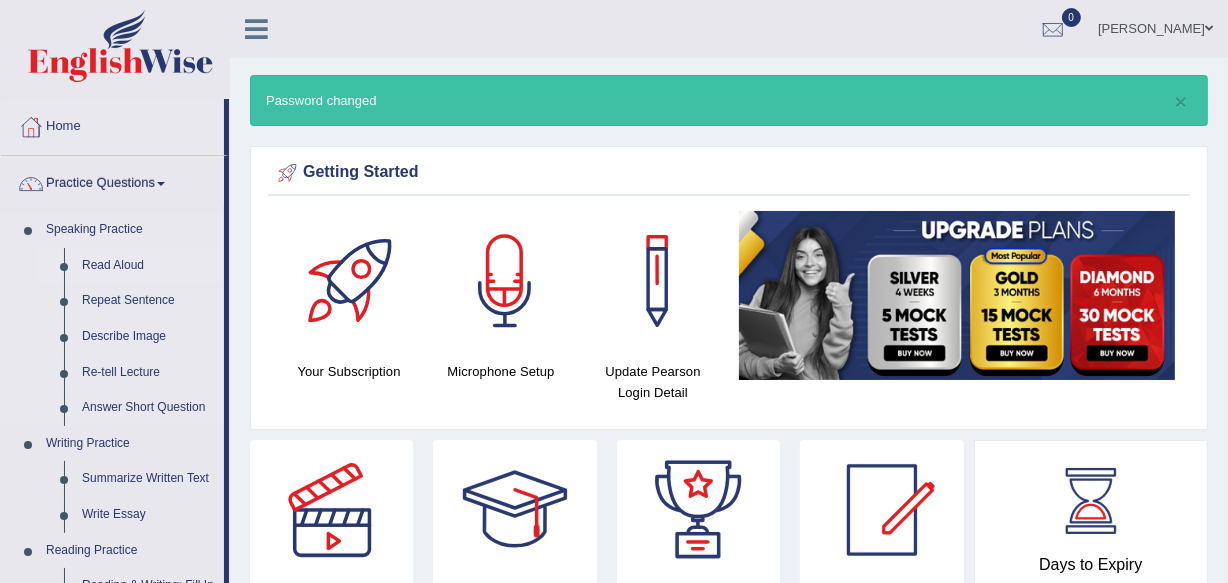 click on "Read Aloud" at bounding box center [148, 266] 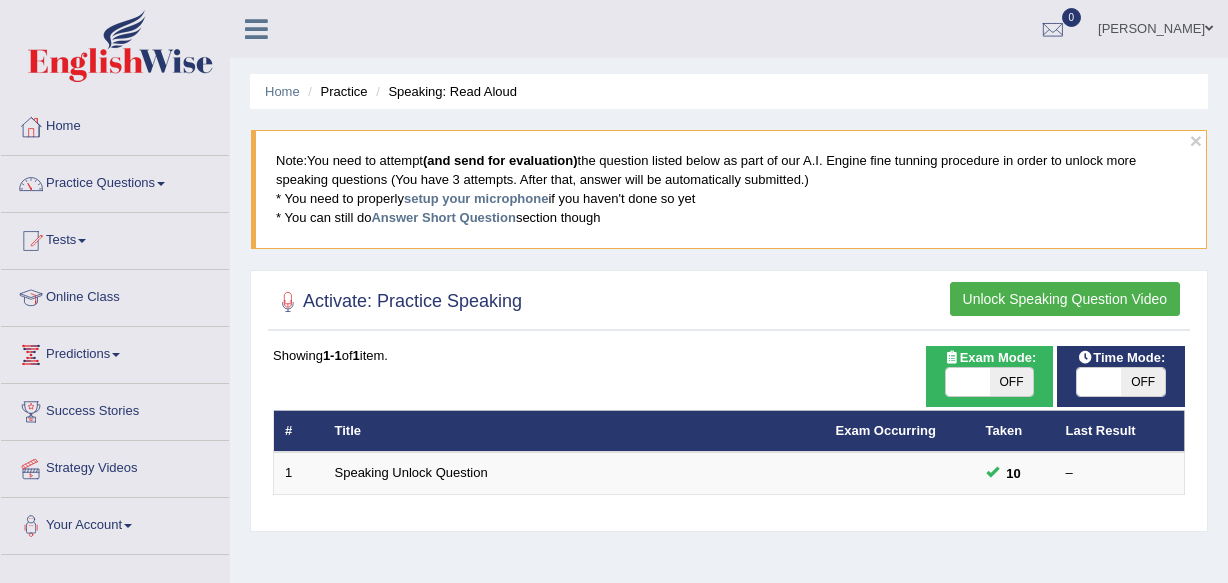 scroll, scrollTop: 0, scrollLeft: 0, axis: both 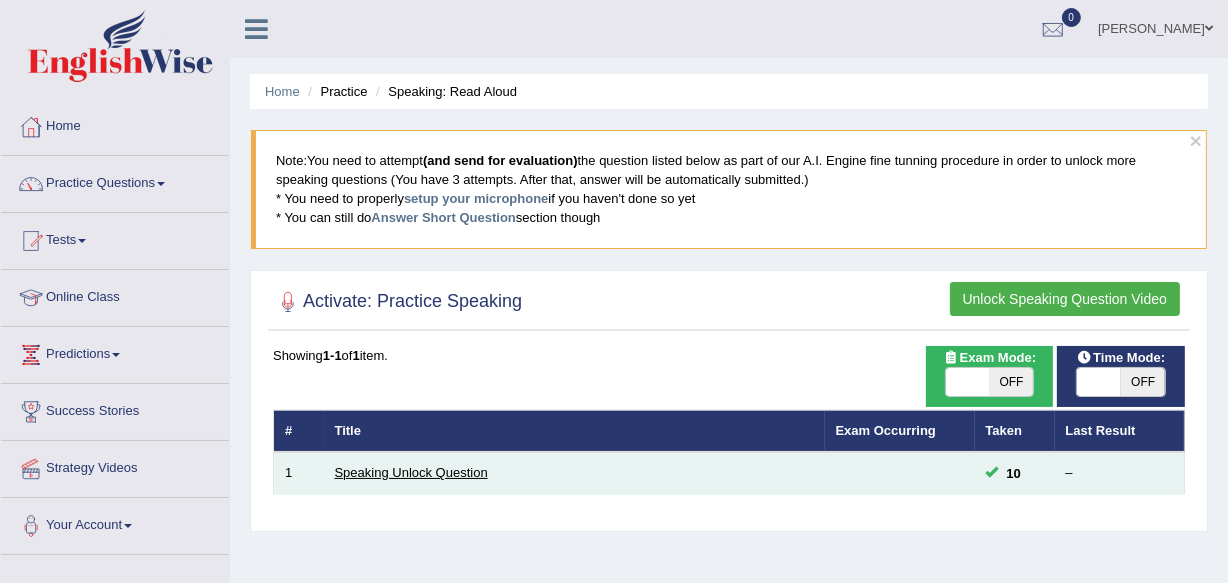 click on "Speaking Unlock Question" at bounding box center (411, 472) 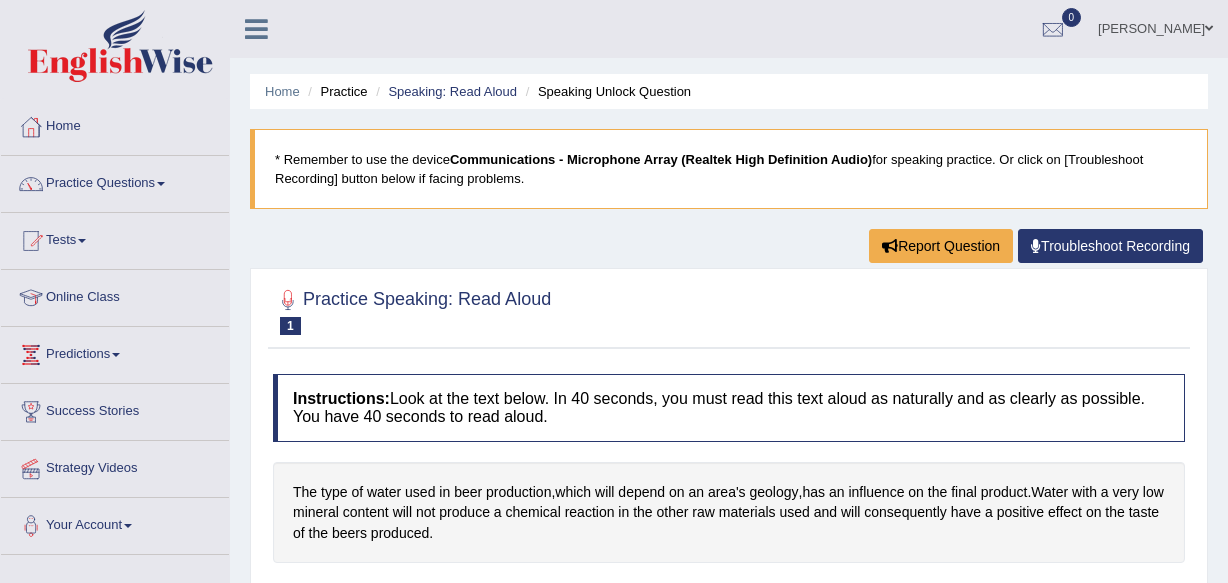 scroll, scrollTop: 0, scrollLeft: 0, axis: both 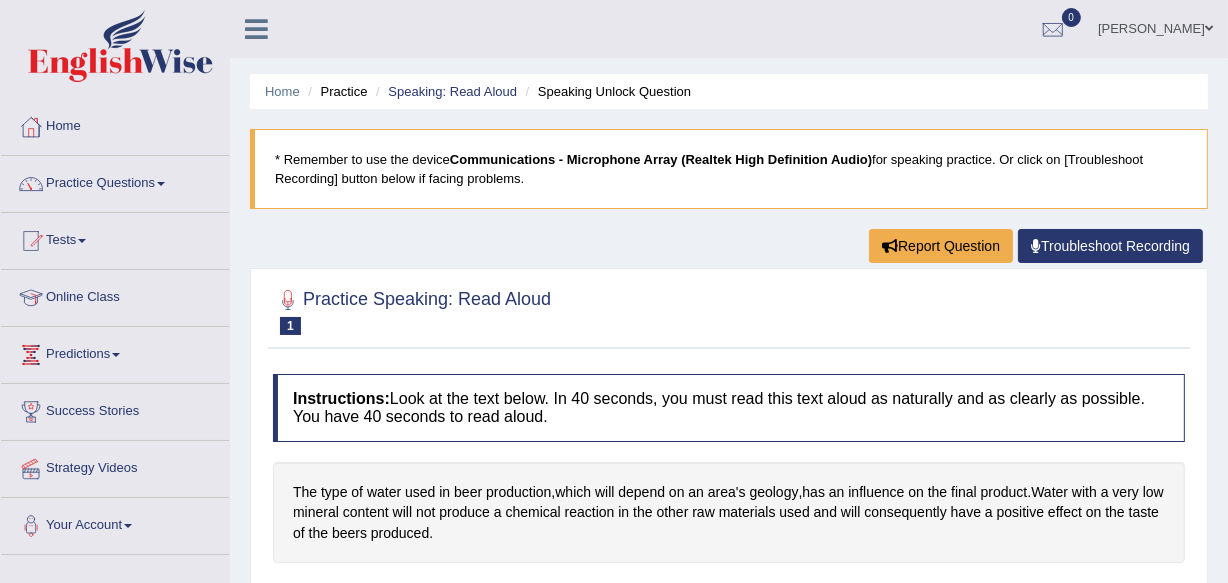 drag, startPoint x: 1240, startPoint y: 85, endPoint x: 1240, endPoint y: -80, distance: 165 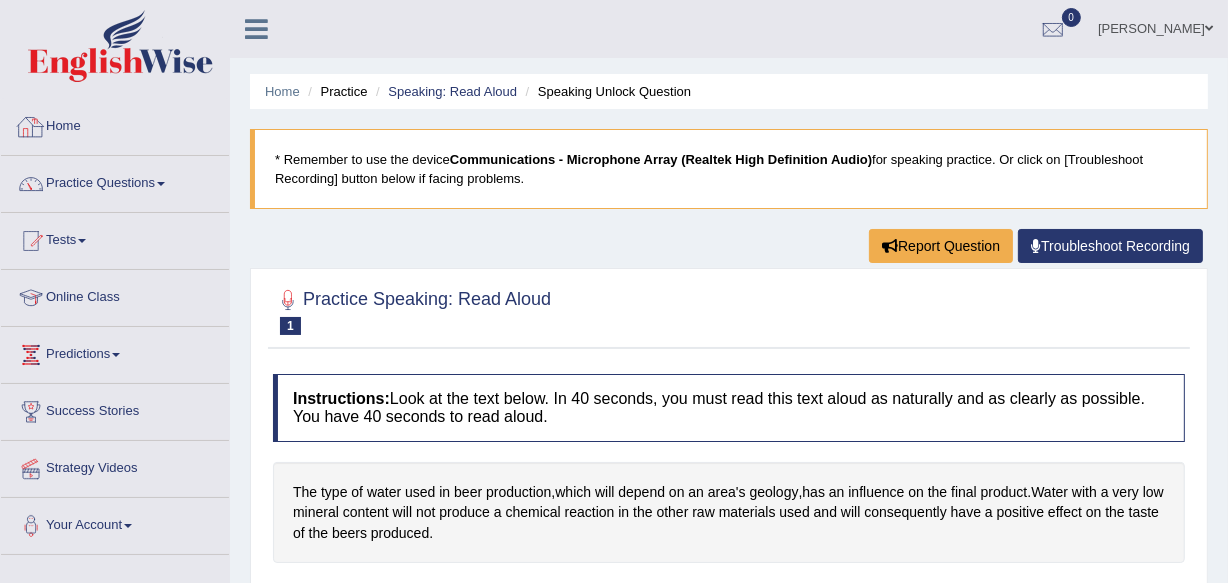 click on "Home" at bounding box center (115, 124) 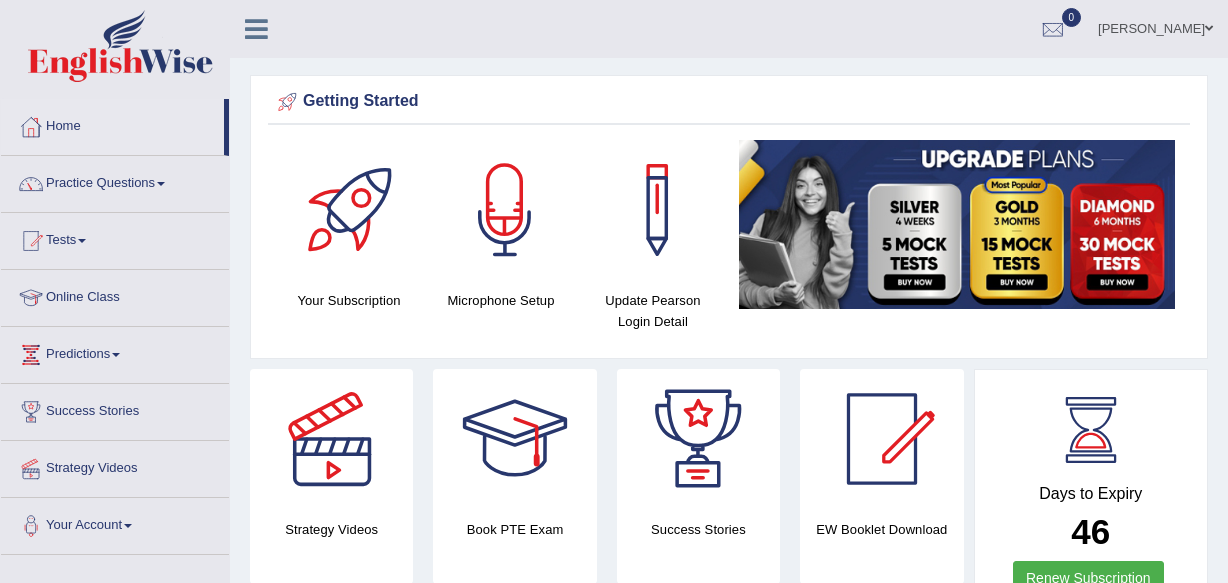 scroll, scrollTop: 0, scrollLeft: 0, axis: both 